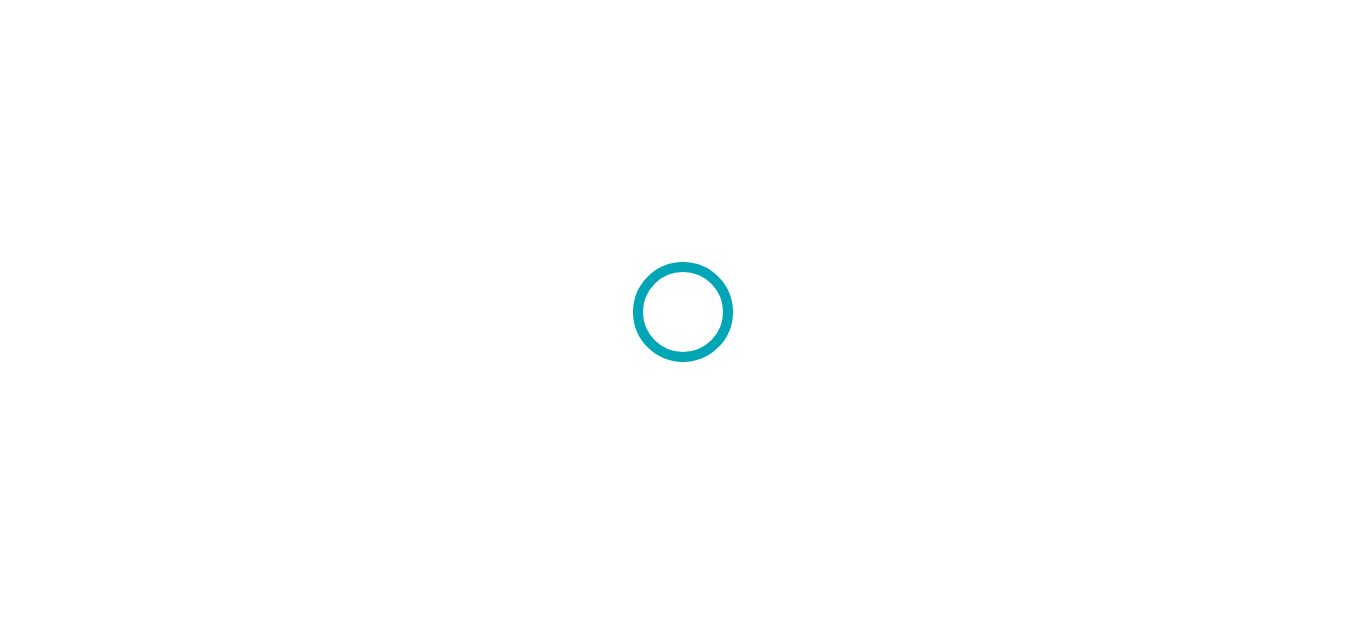 scroll, scrollTop: 0, scrollLeft: 0, axis: both 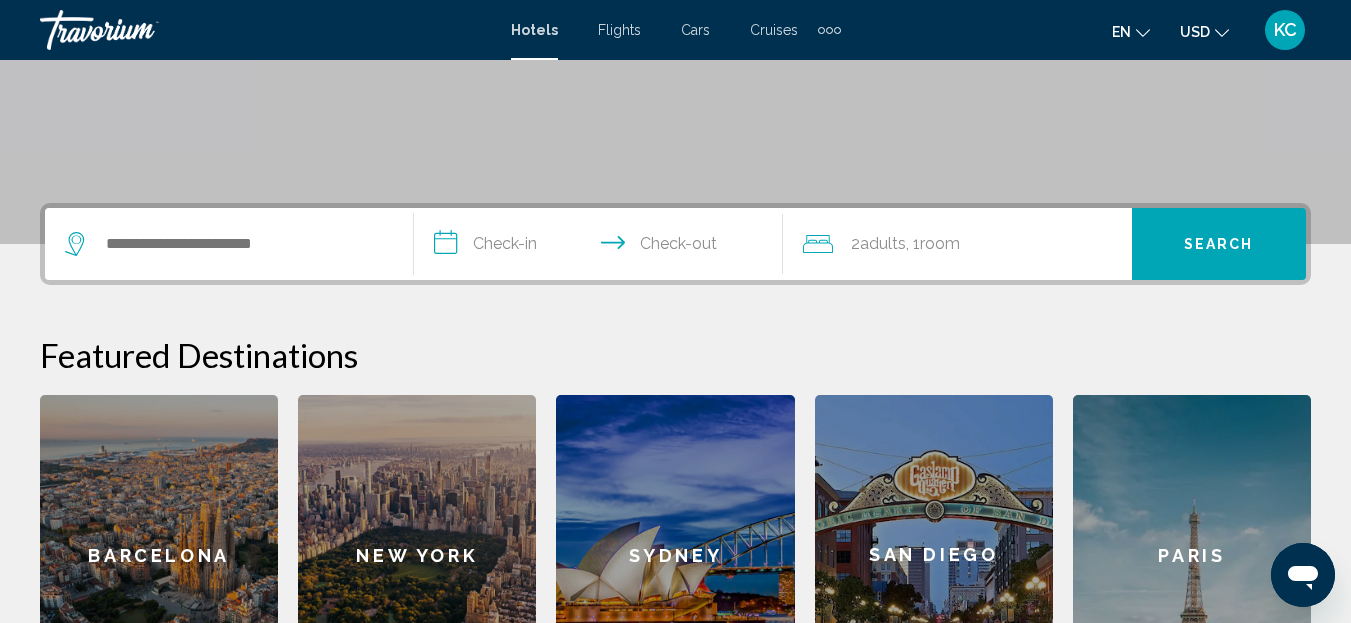 click on "Flights" at bounding box center (619, 30) 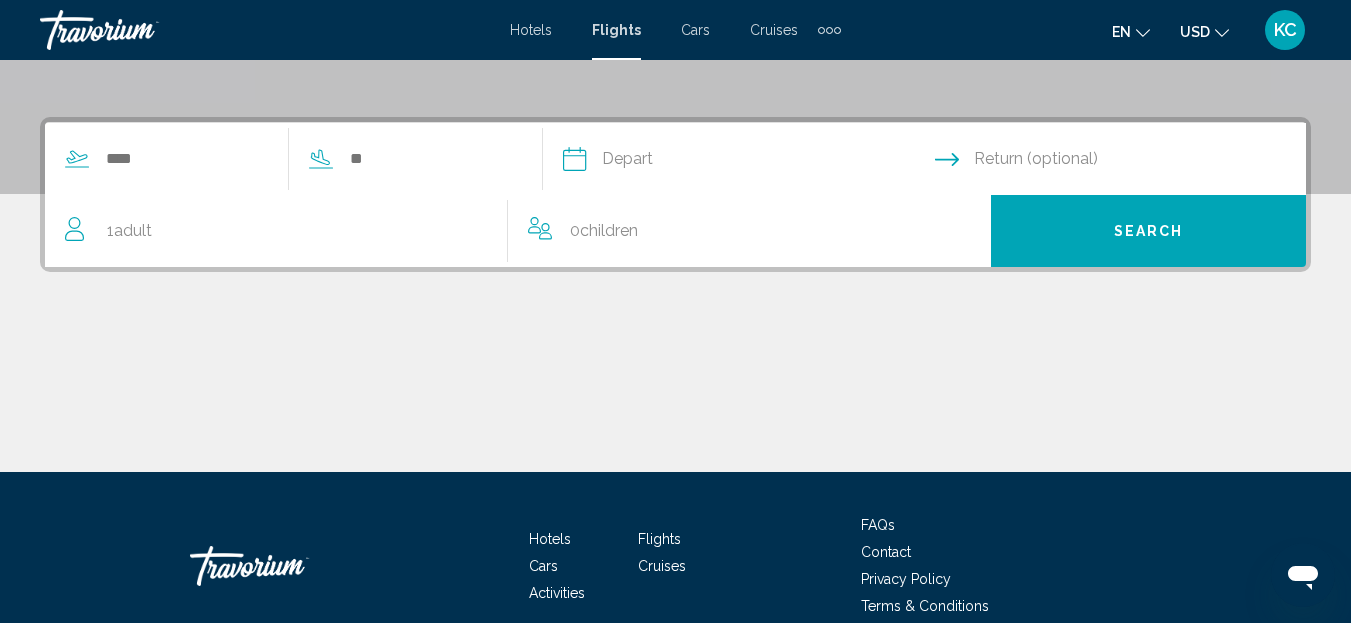 scroll, scrollTop: 429, scrollLeft: 0, axis: vertical 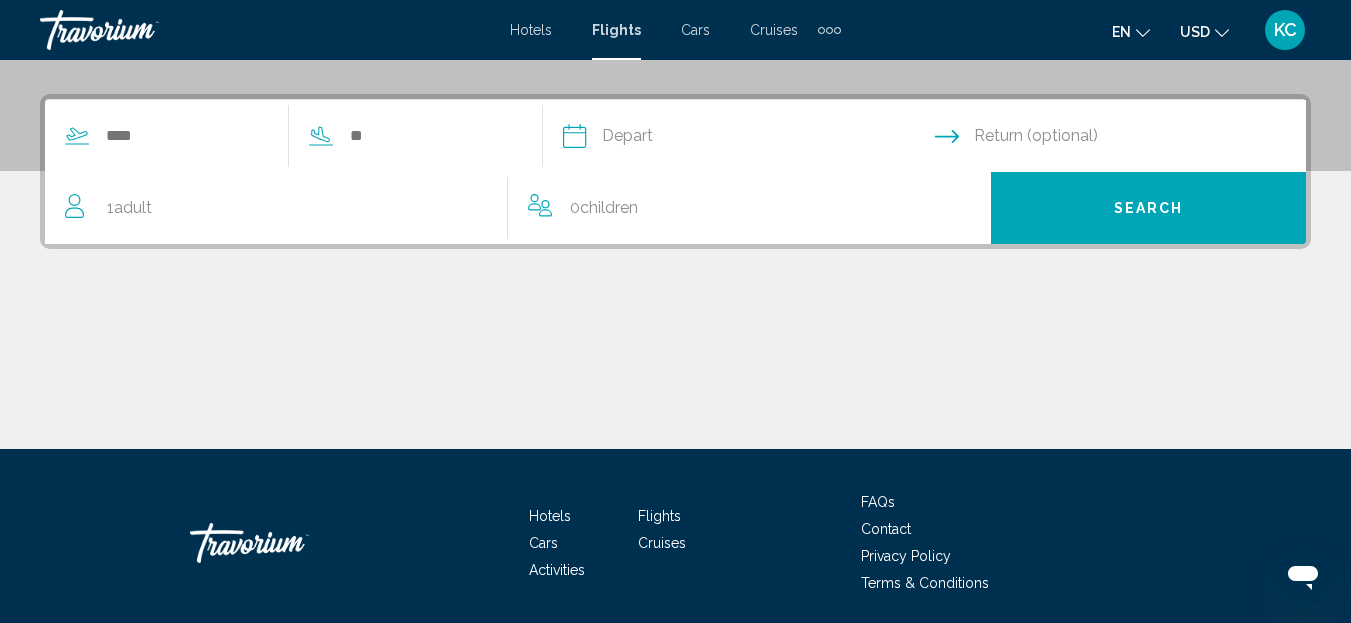 click at bounding box center (278, 136) 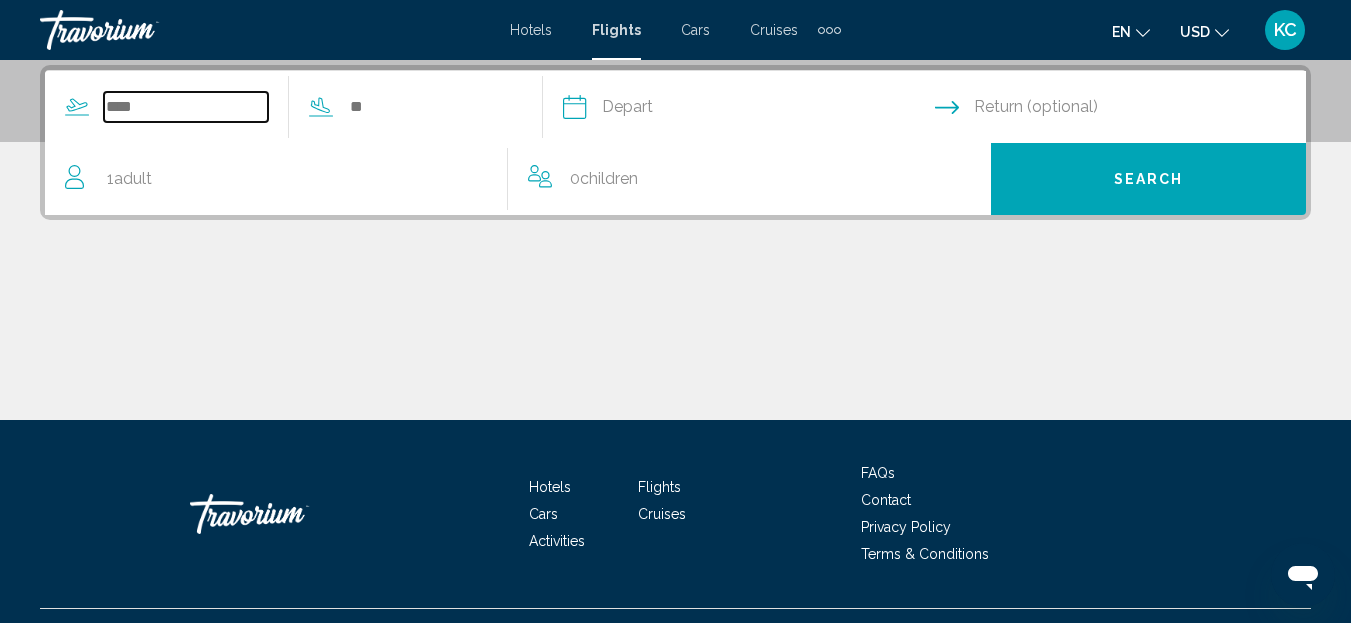 click at bounding box center (186, 107) 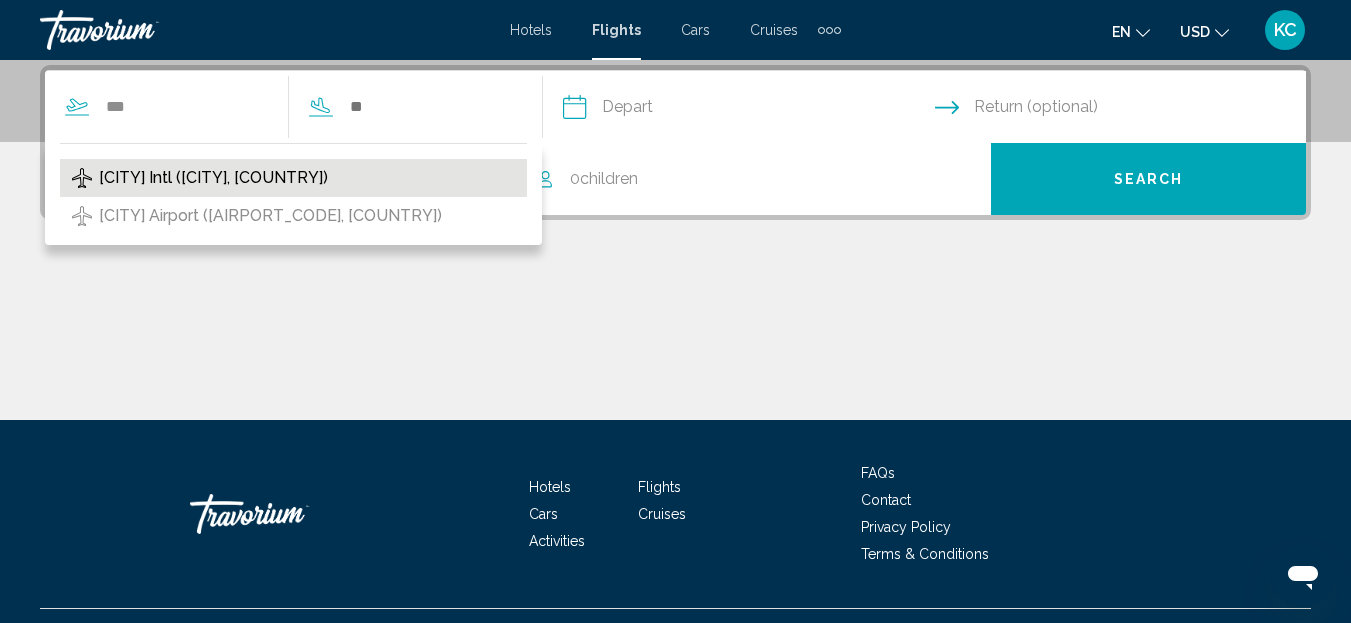 click on "[AIRPORT] ([CODE]-[CITY], [COUNTRY])" at bounding box center (247, 178) 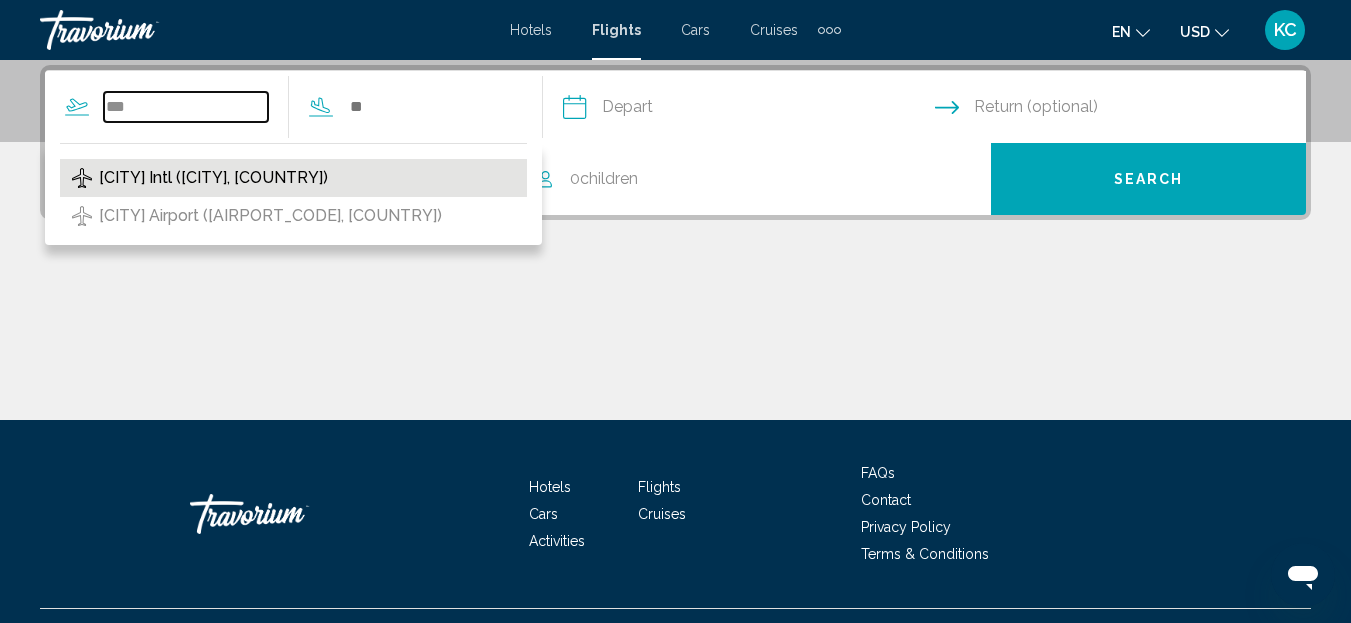 type on "**********" 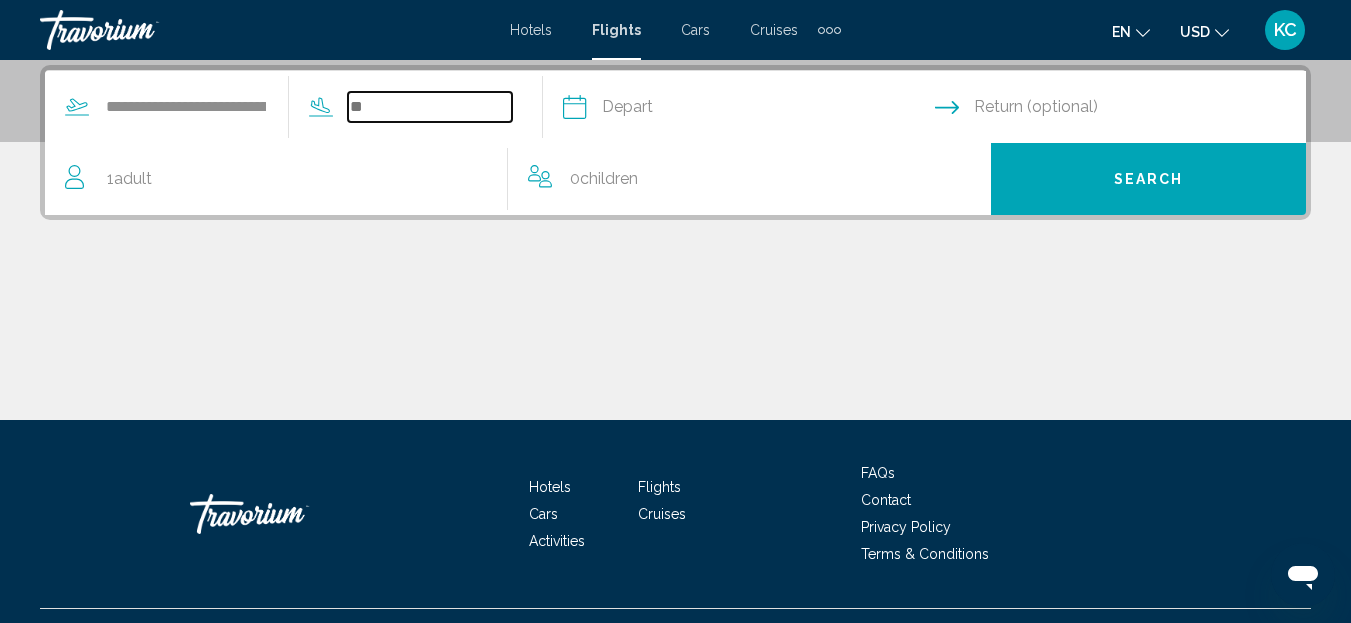 click at bounding box center [430, 107] 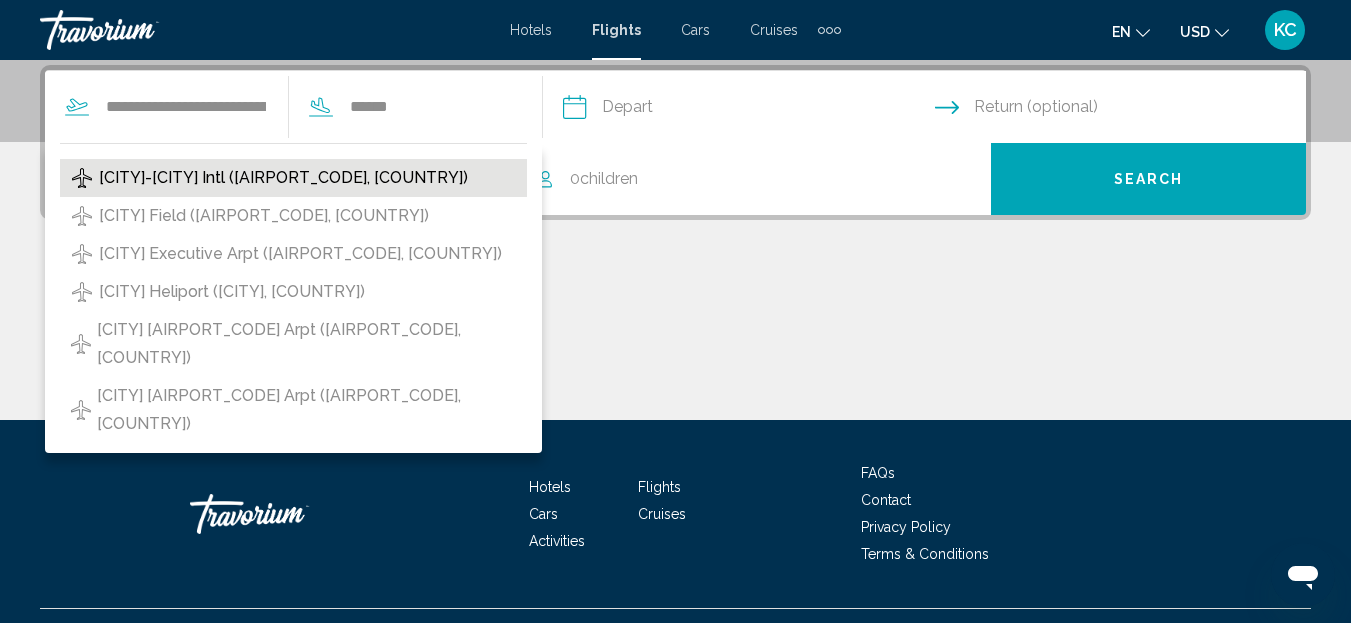 click on "[AIRPORT] ([CODE]-[CITY], [COUNTRY])" at bounding box center [247, 178] 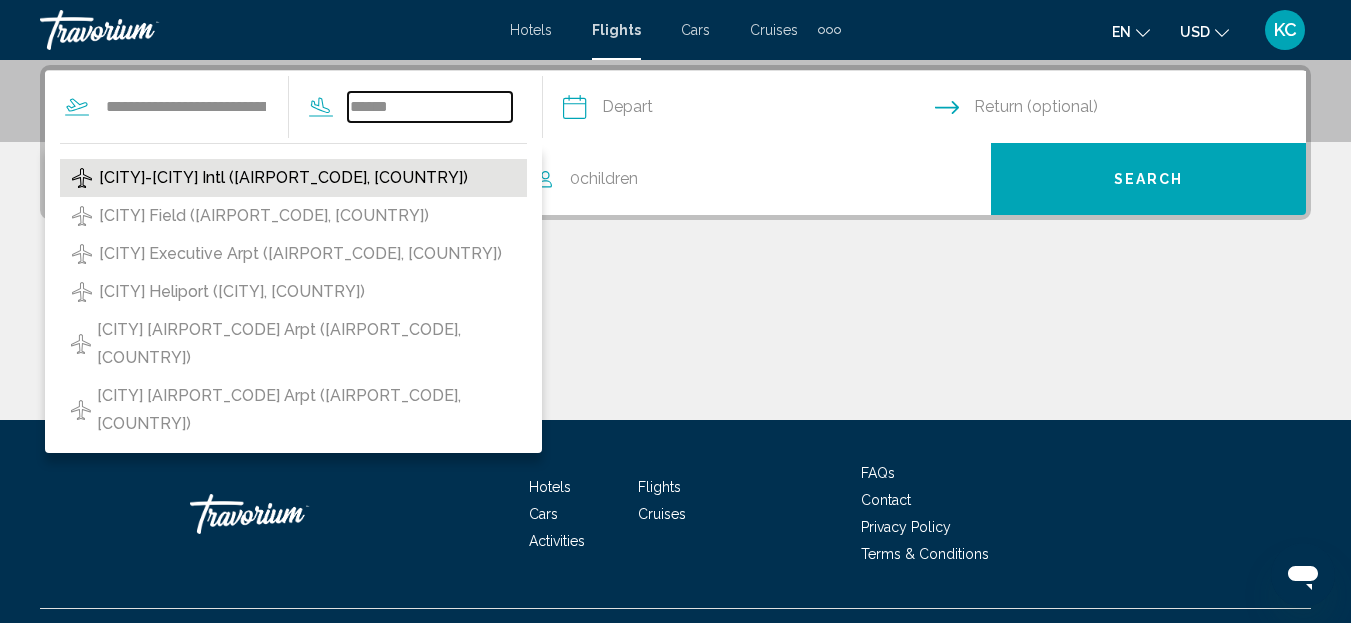 type on "**********" 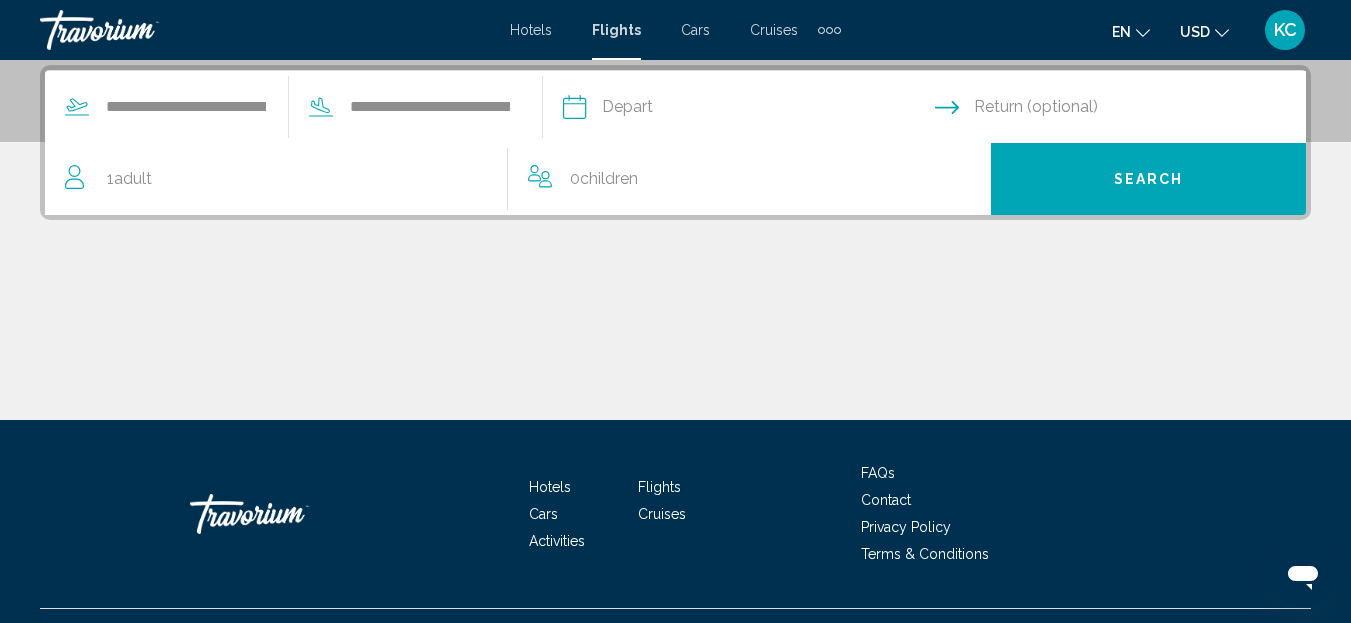 click at bounding box center (748, 110) 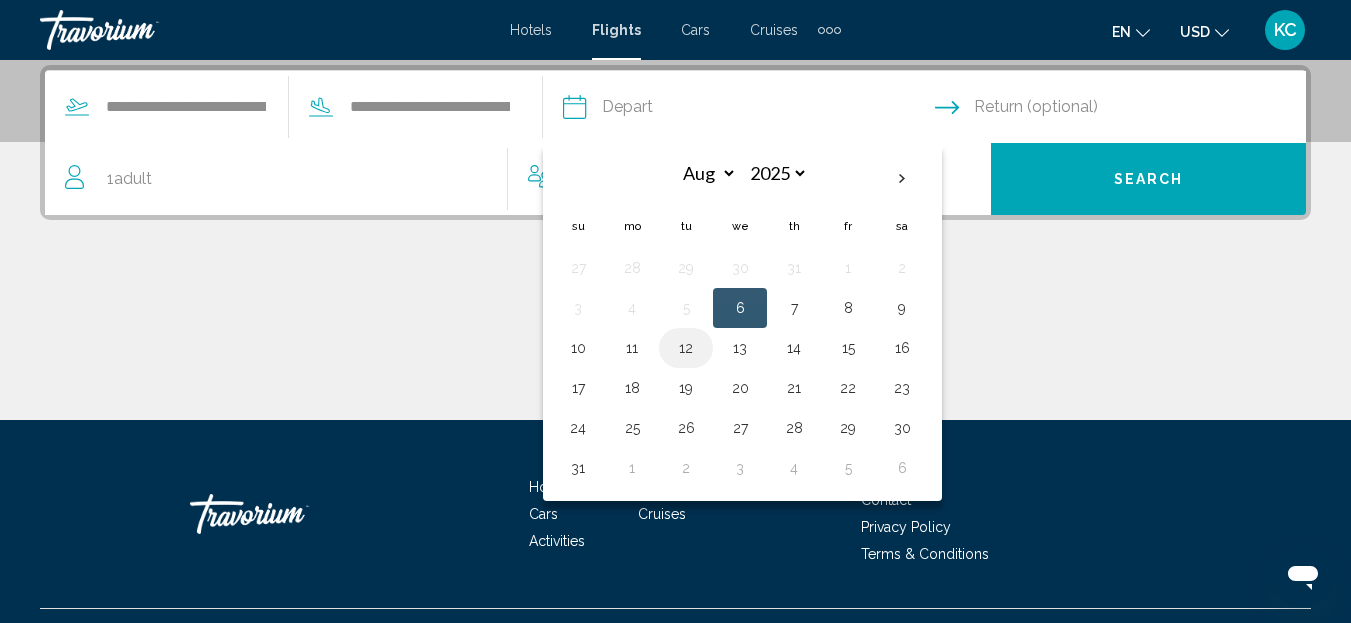 click on "12" at bounding box center [686, 348] 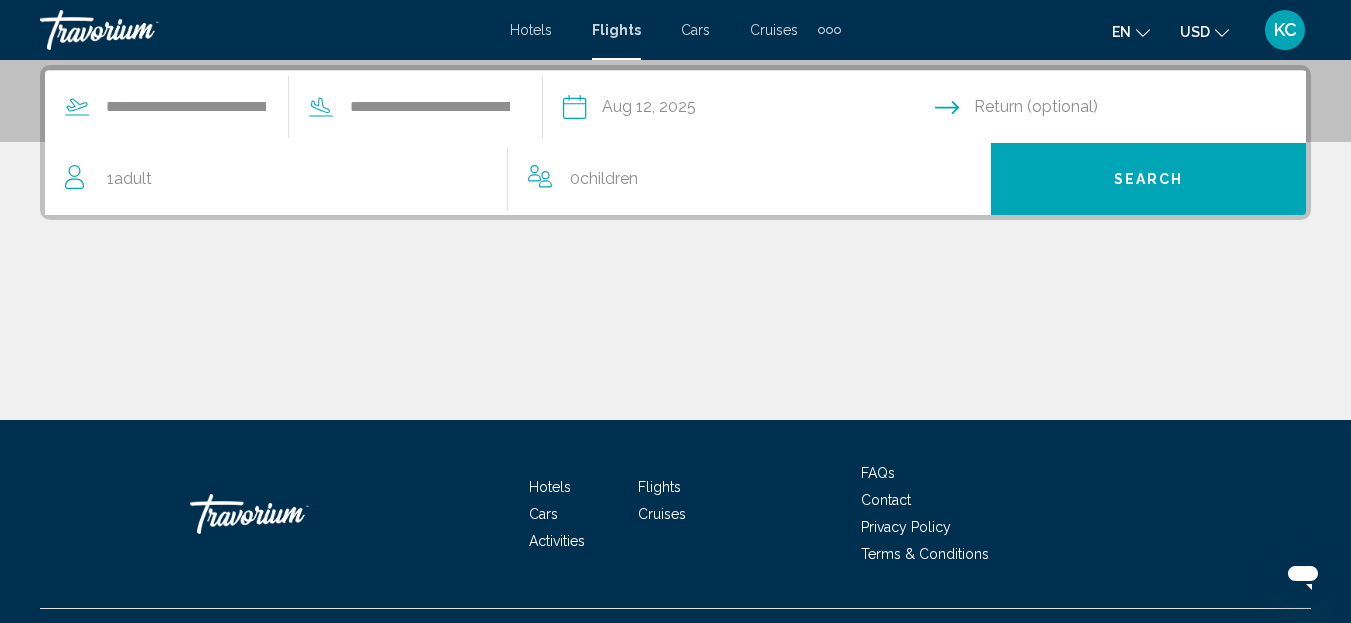 click at bounding box center (1125, 110) 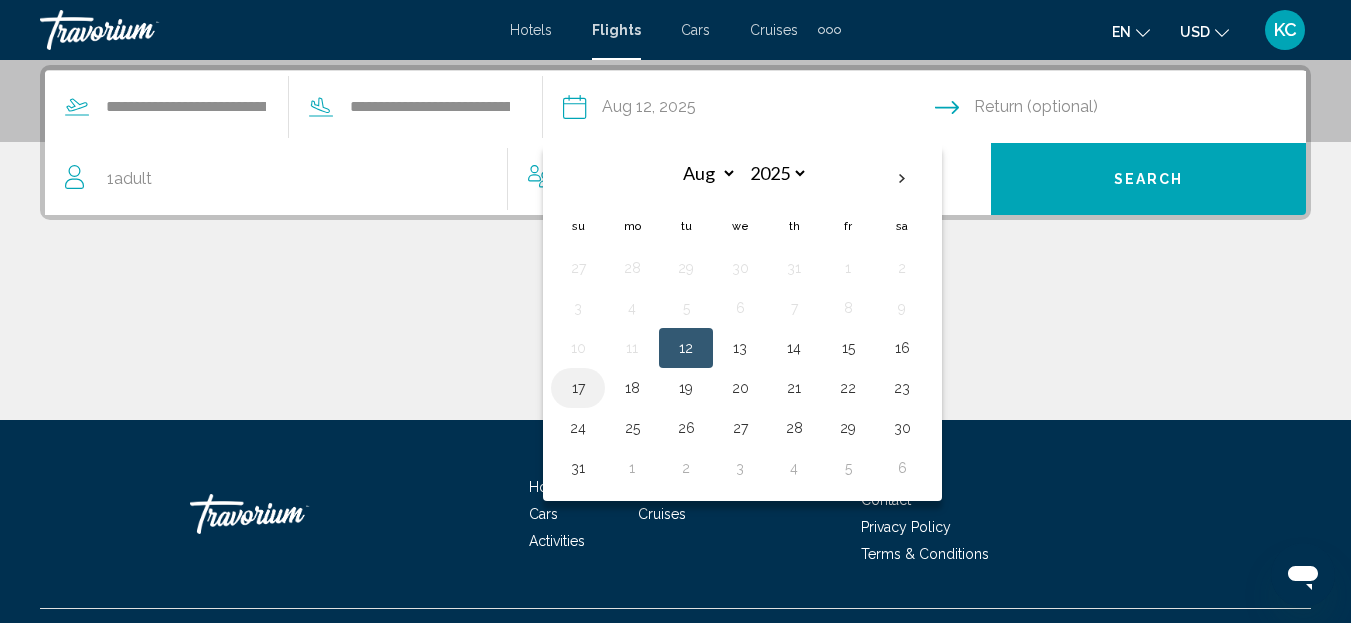 click on "17" at bounding box center (578, 388) 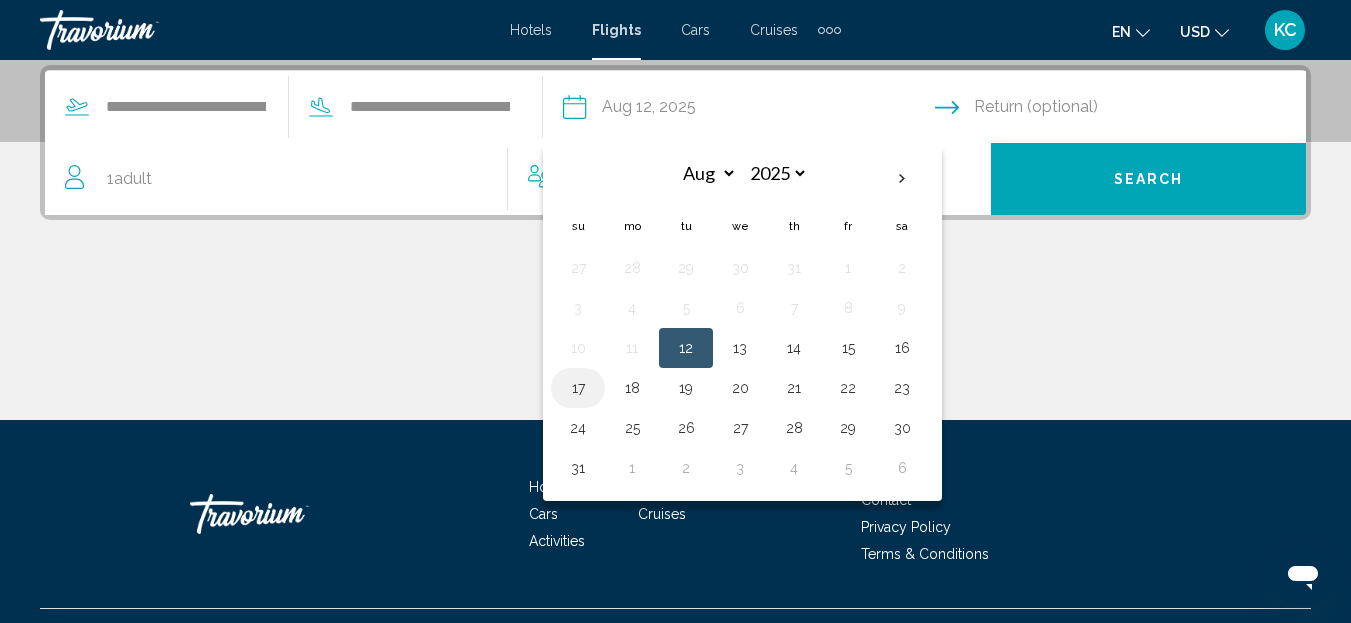 type on "**********" 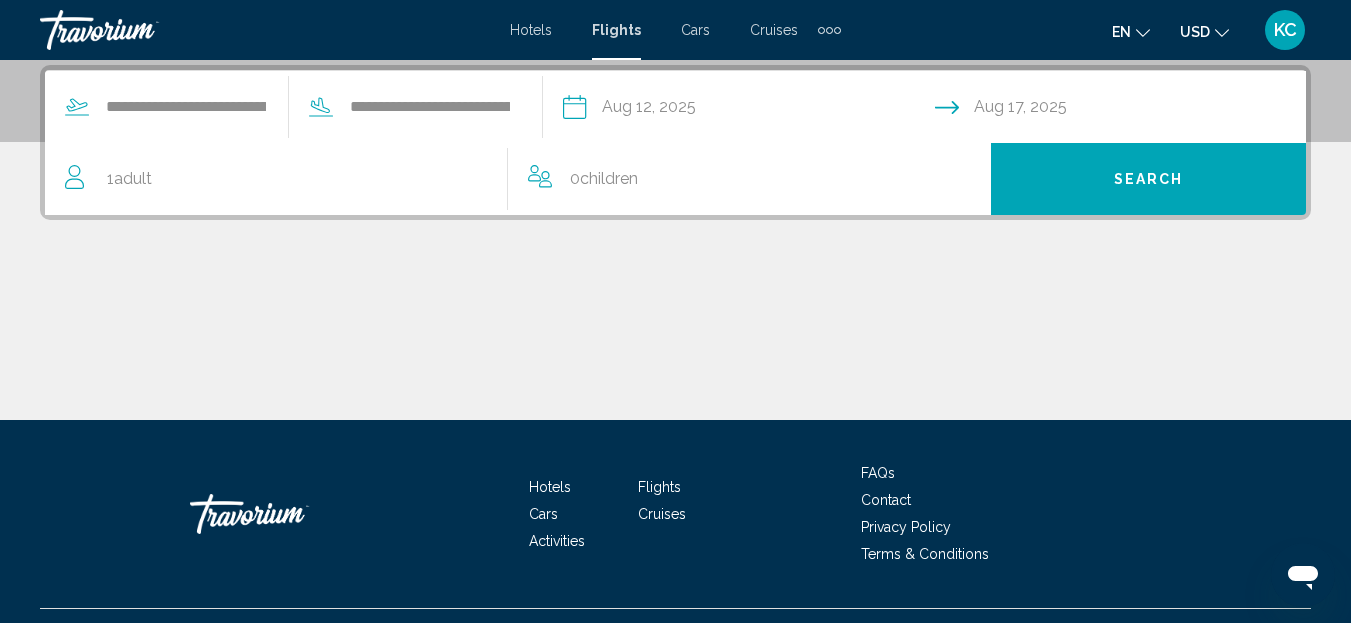 click on "Search" at bounding box center (1148, 179) 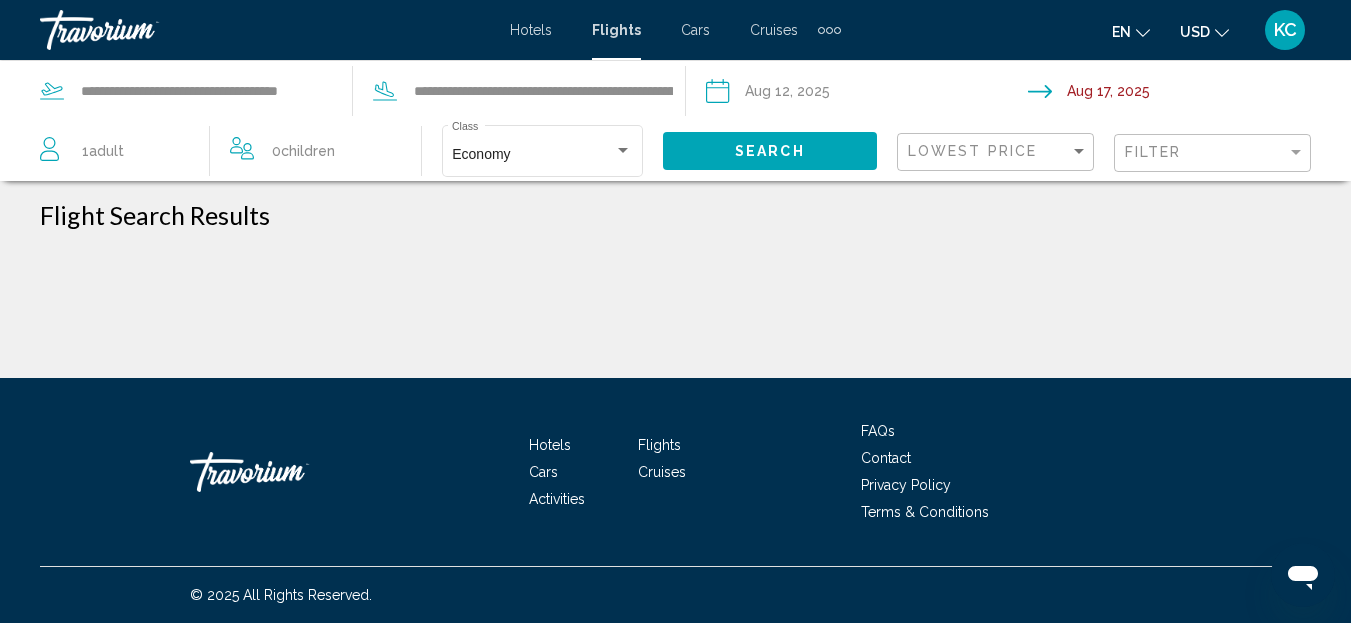 scroll, scrollTop: 0, scrollLeft: 0, axis: both 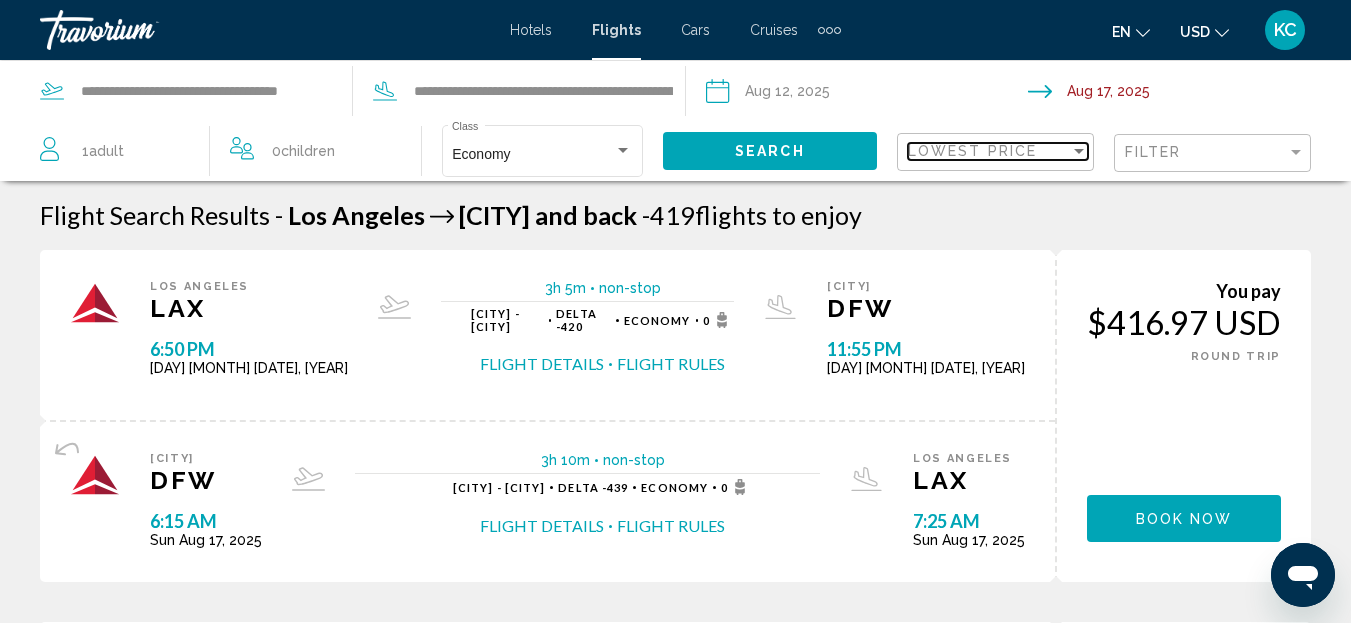 click on "Lowest Price" at bounding box center [972, 151] 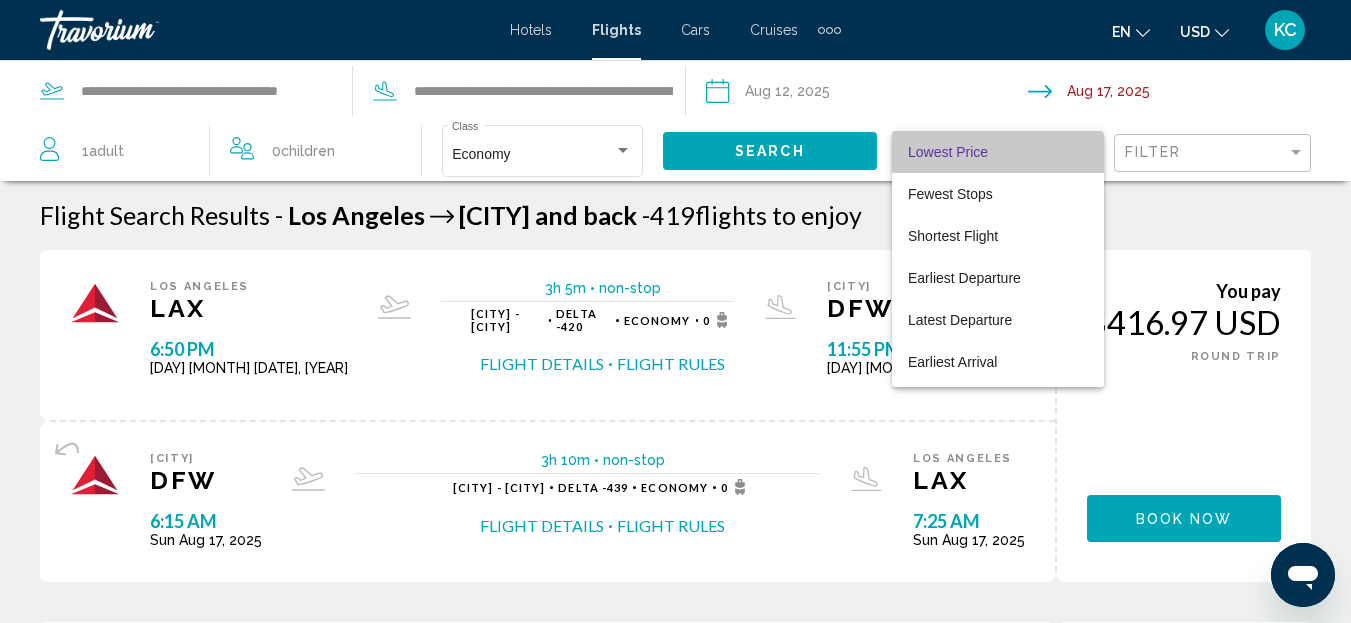 click on "Lowest Price" at bounding box center (998, 152) 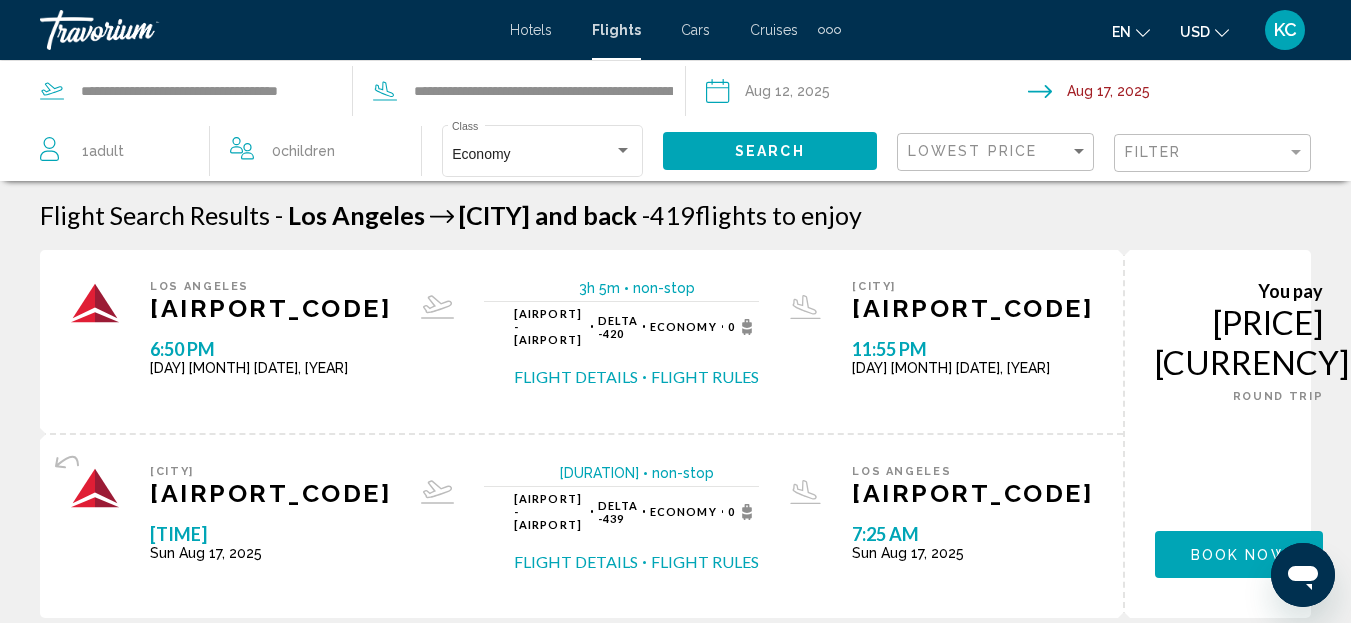 click on "Filter" at bounding box center [1212, 153] 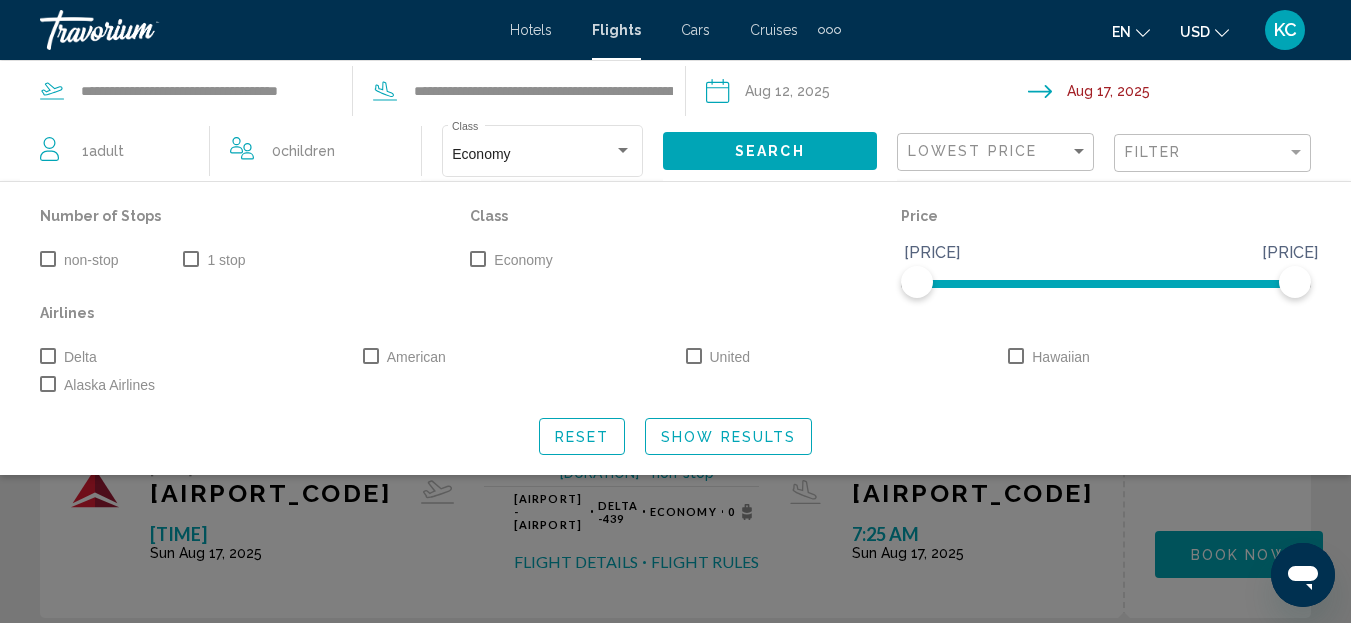 click on "Search" 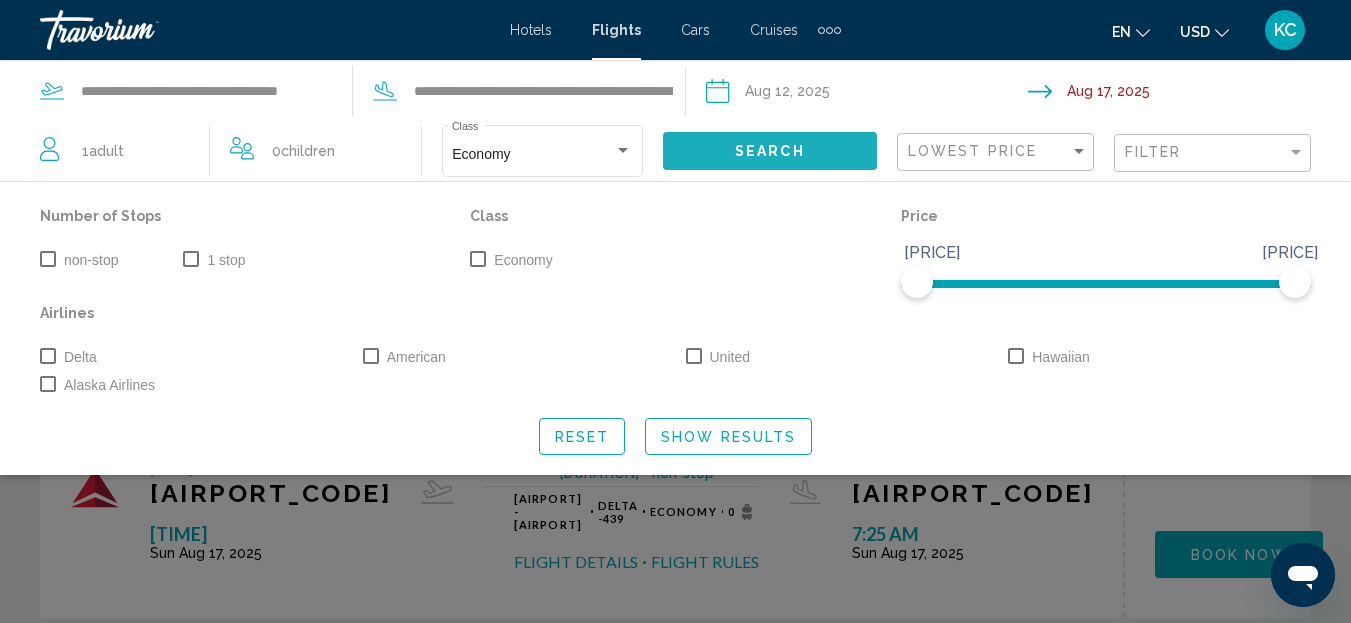 click on "Search" 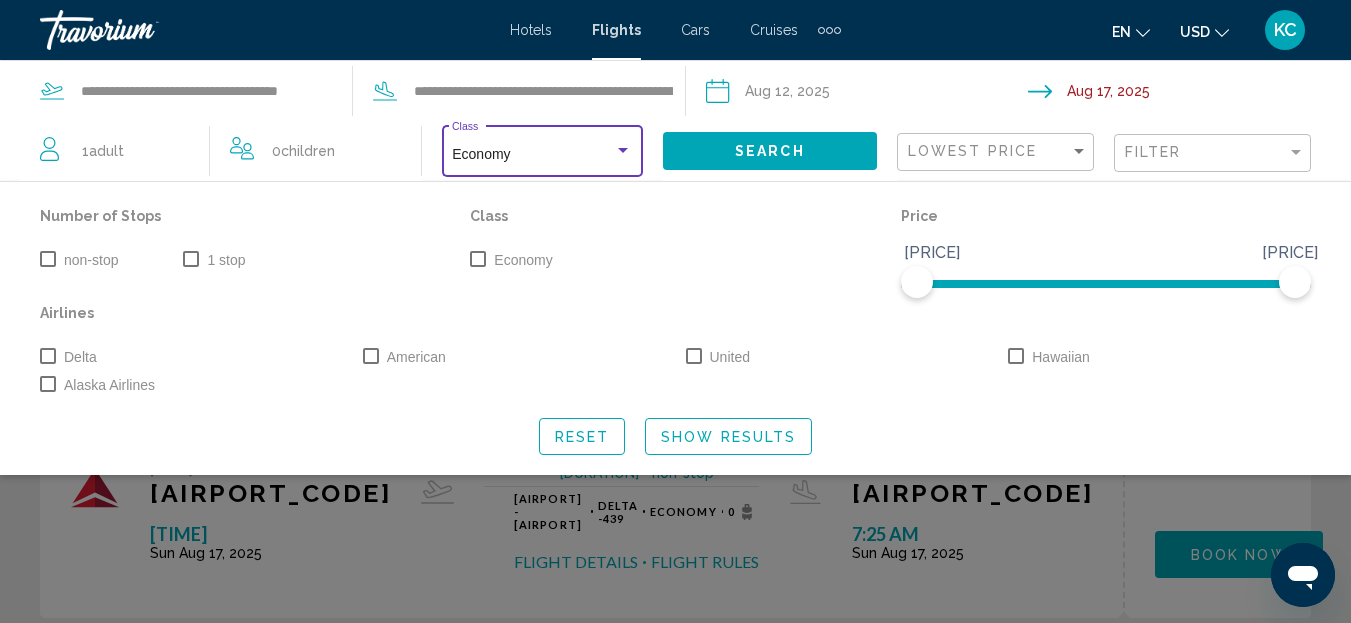 click on "Economy" at bounding box center (533, 155) 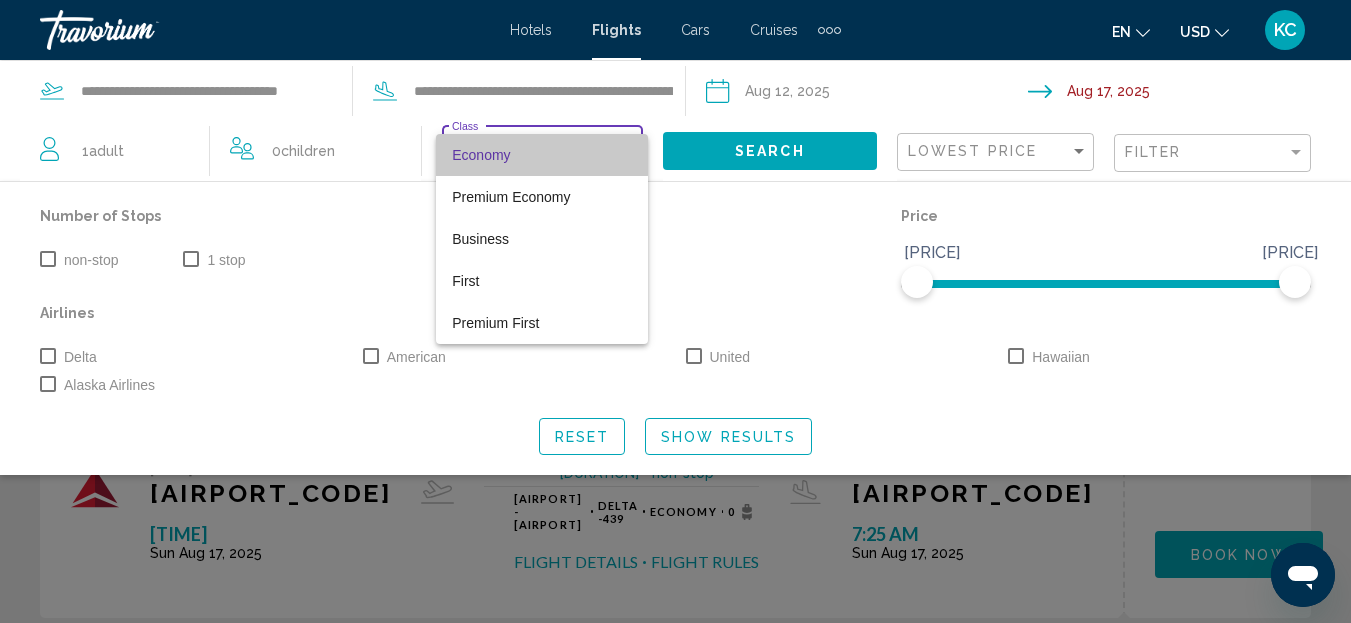 click on "Economy" at bounding box center (542, 155) 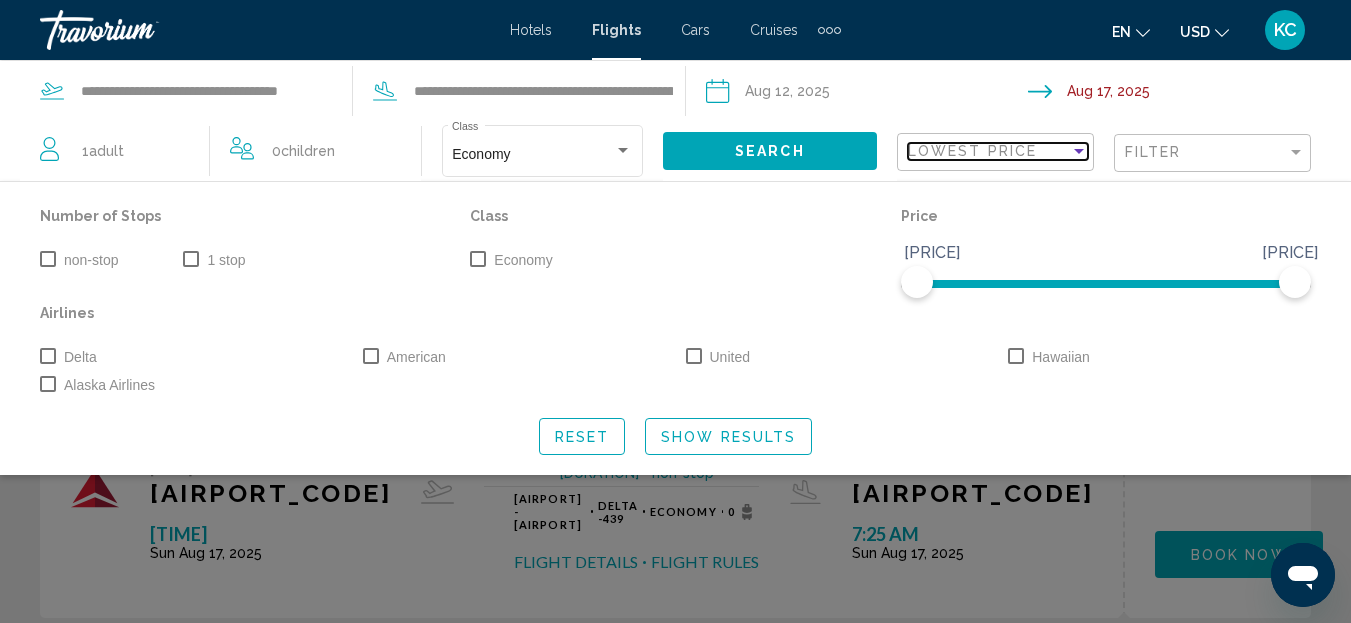 click on "Lowest Price" at bounding box center (972, 151) 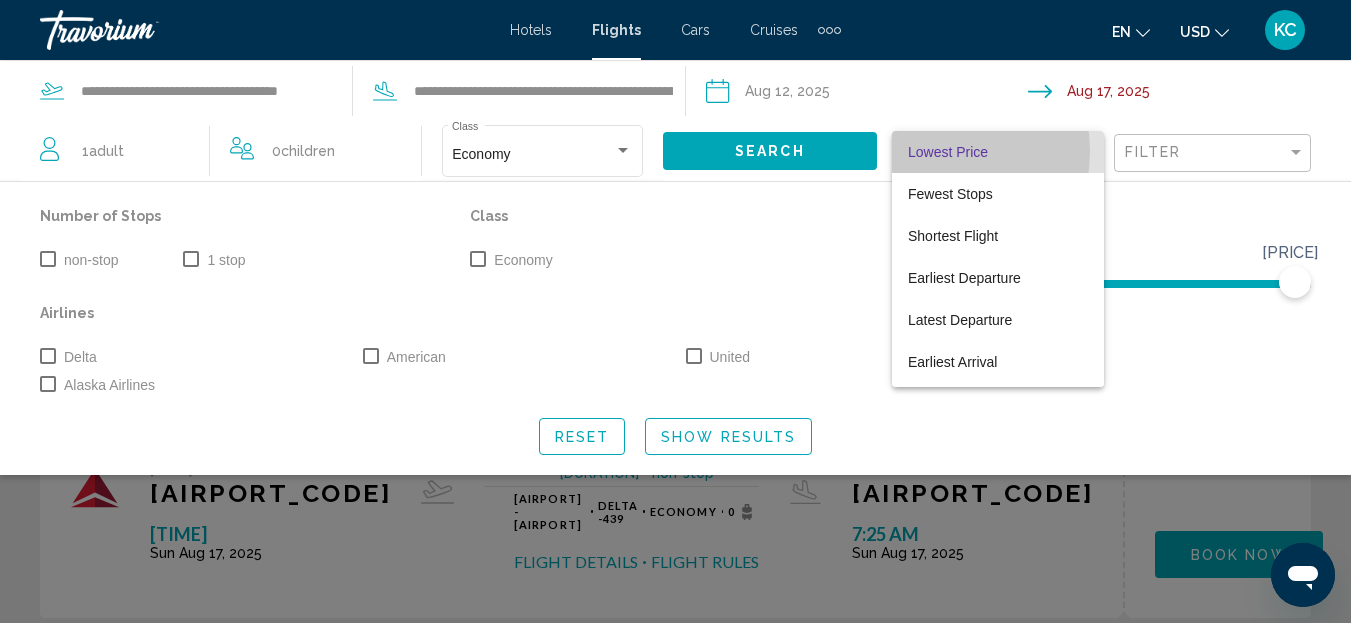 click on "Lowest Price" at bounding box center [948, 152] 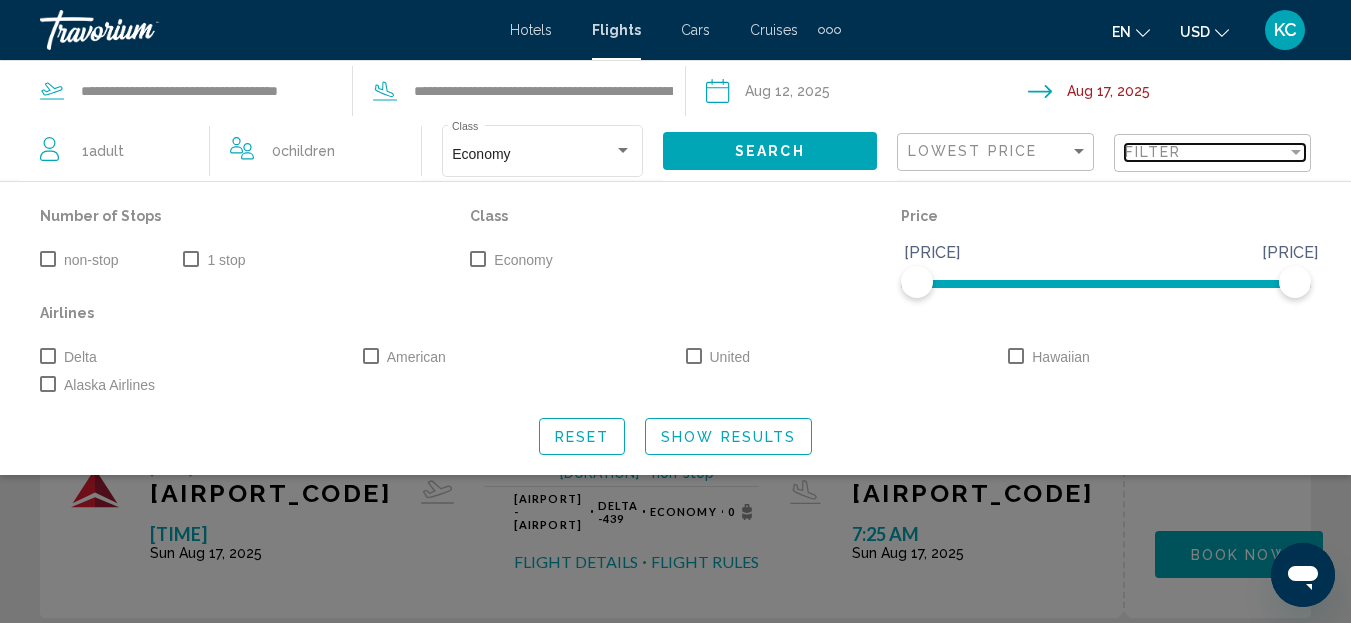 click on "Filter" at bounding box center [1153, 152] 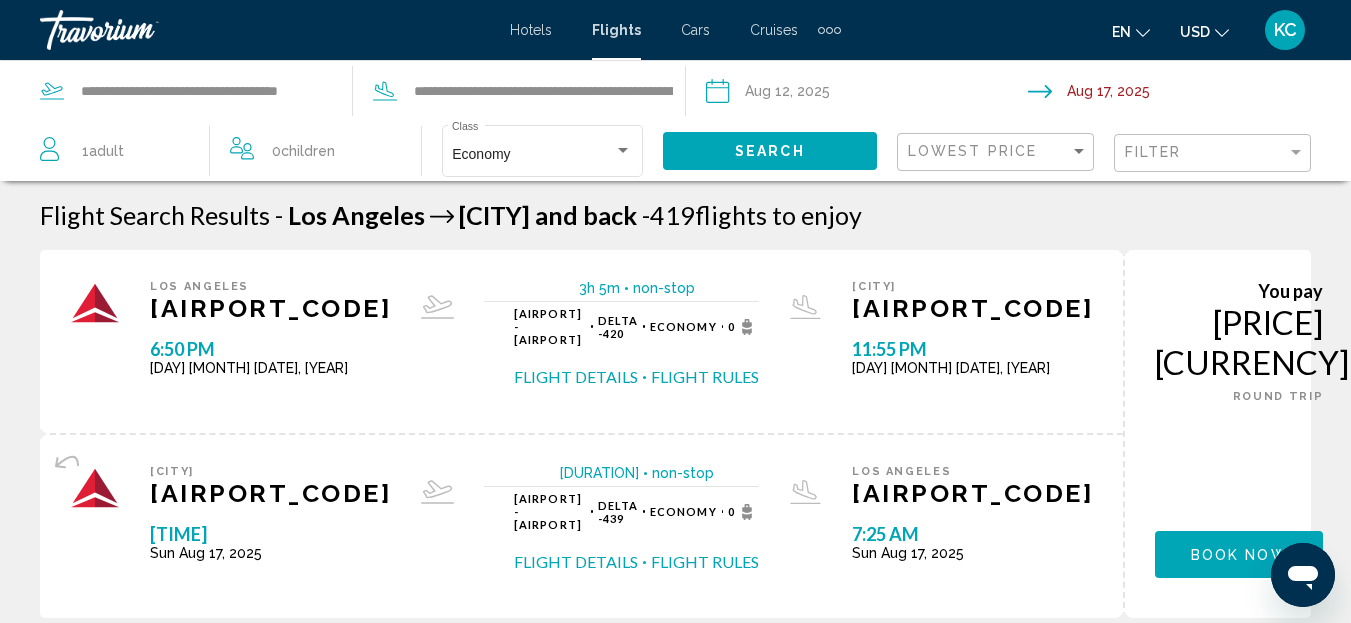 click on "Search" 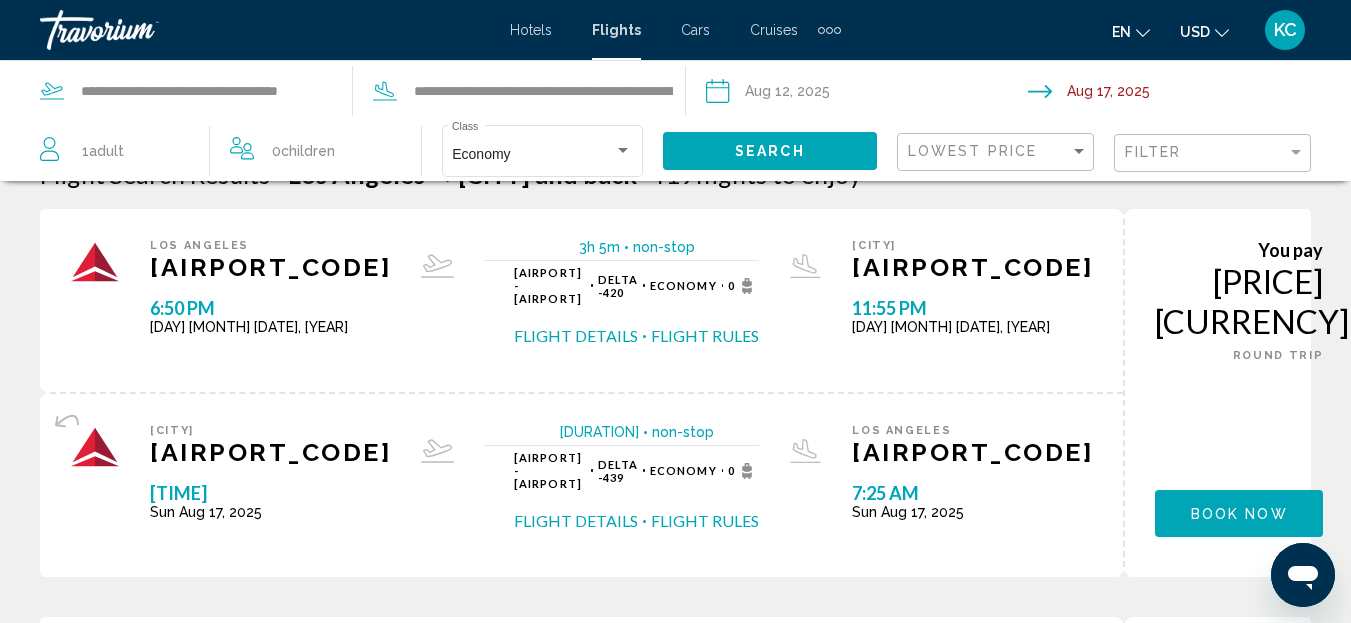 scroll, scrollTop: 0, scrollLeft: 0, axis: both 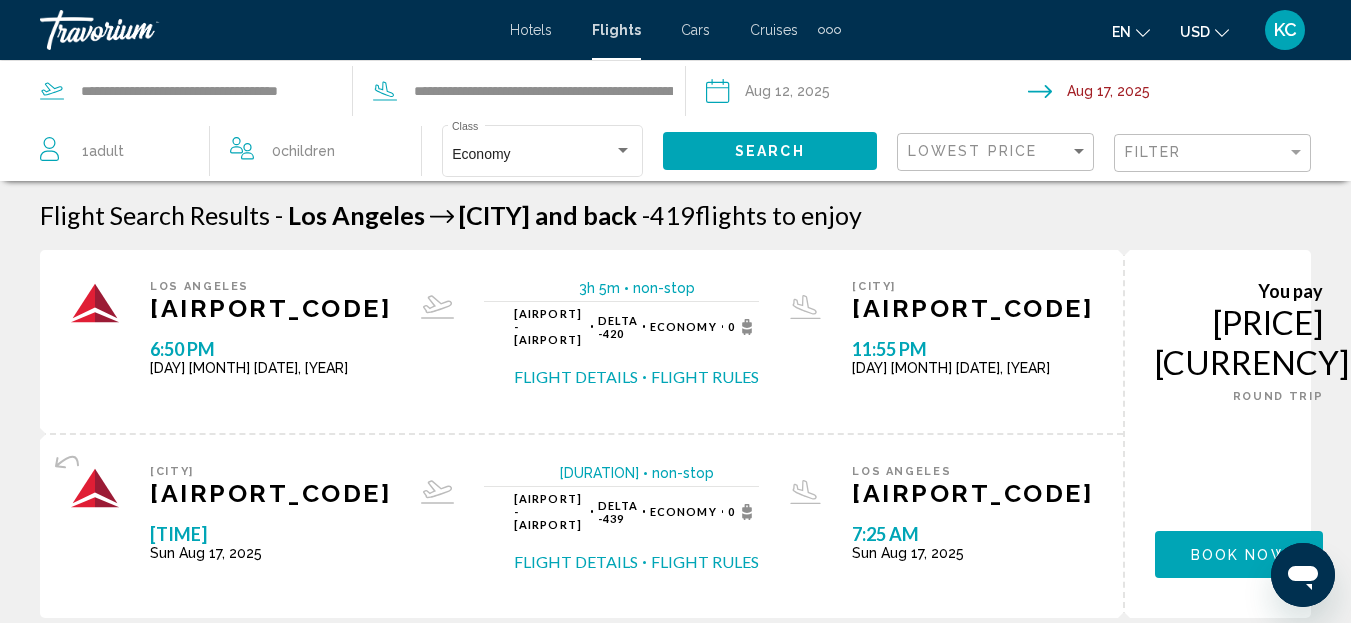 click on "[AIRPORT] [TIME] [DAY] [MONTH] [DATE], [YEAR]
[DURATION] non-stop
non-stop [AIRPORT] - [AIRPORT] [AIRLINE] - 439 Economy 0
Flight Details Flight Rules
[CITY] [AIRPORT] [TIME] [DAY] [MONTH] [DATE] Next Day Flight Details Flight Rules" at bounding box center (581, 526) 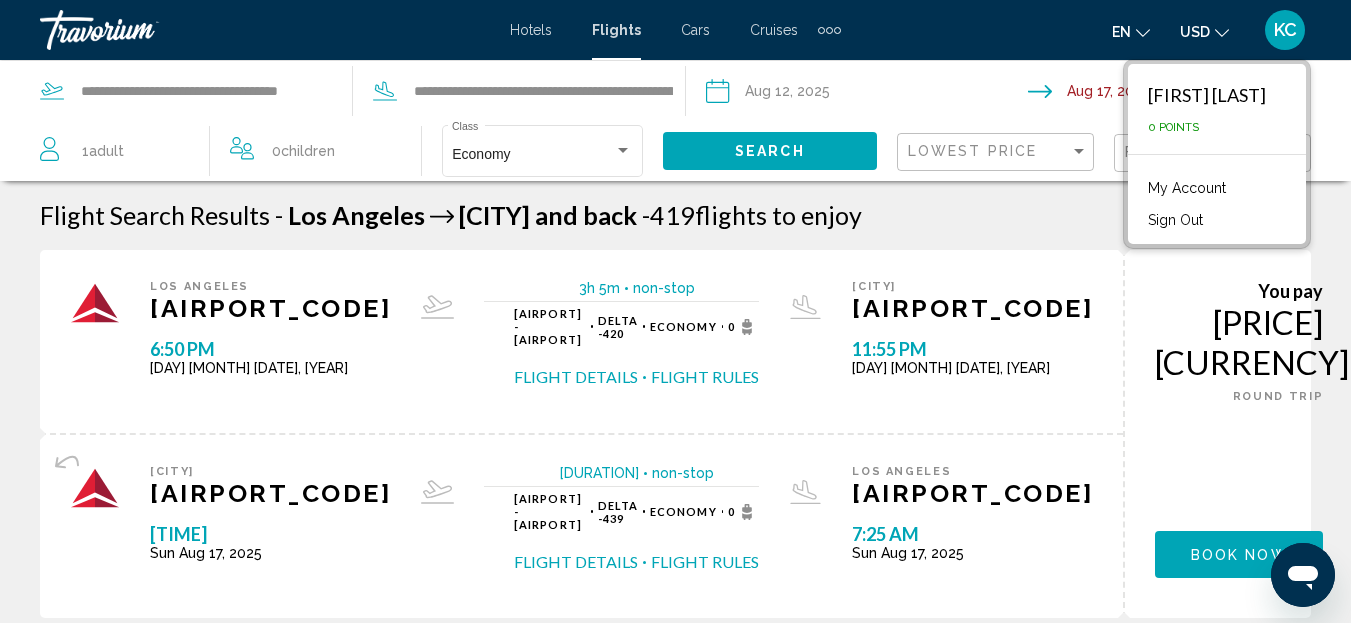 click on "My Account" at bounding box center (1187, 188) 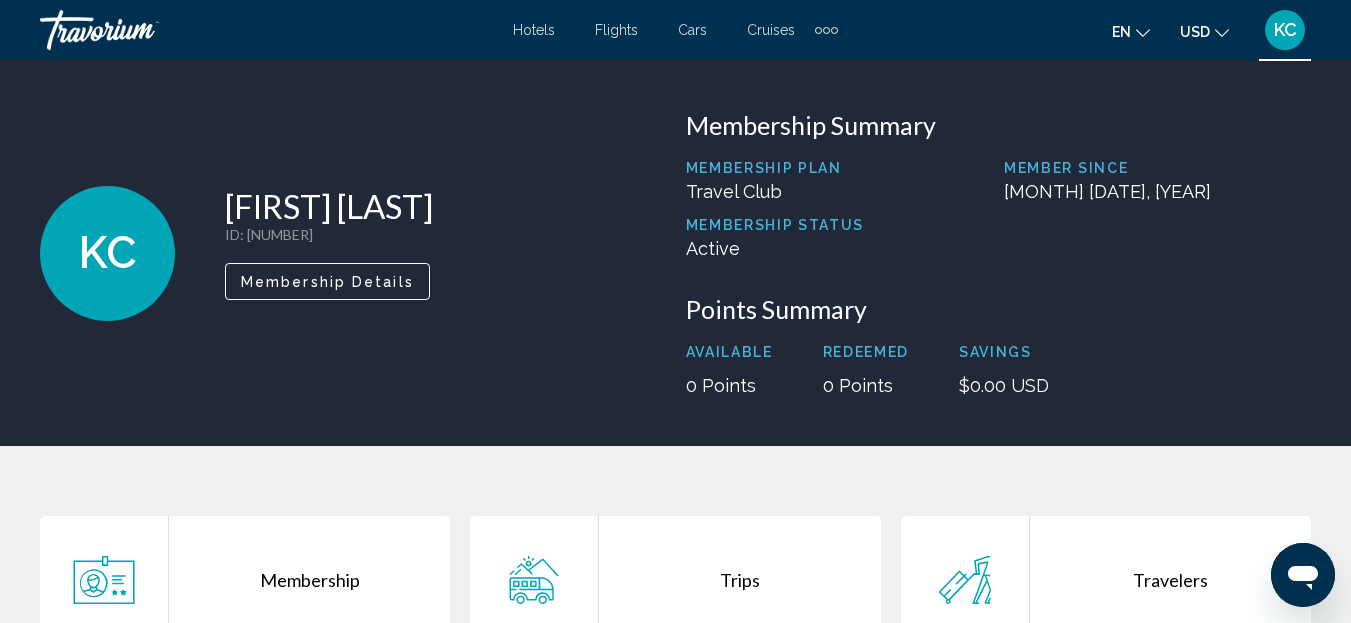 click on "Membership Details" at bounding box center (327, 282) 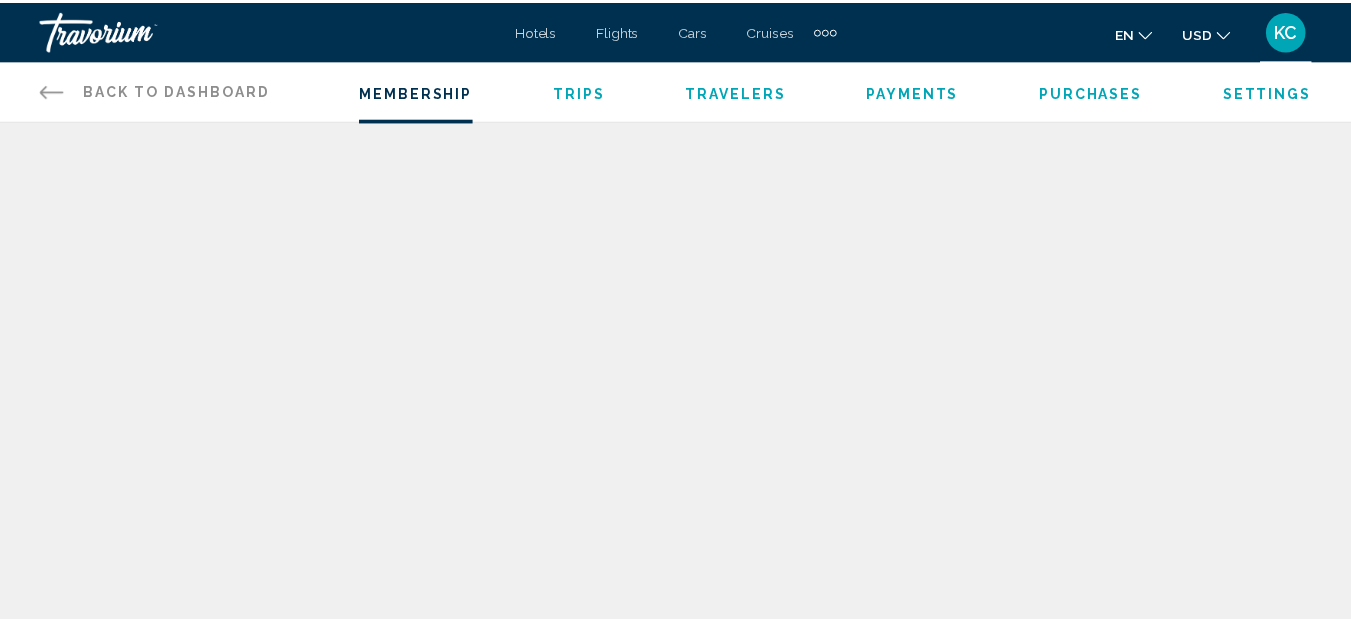 scroll, scrollTop: 0, scrollLeft: 0, axis: both 